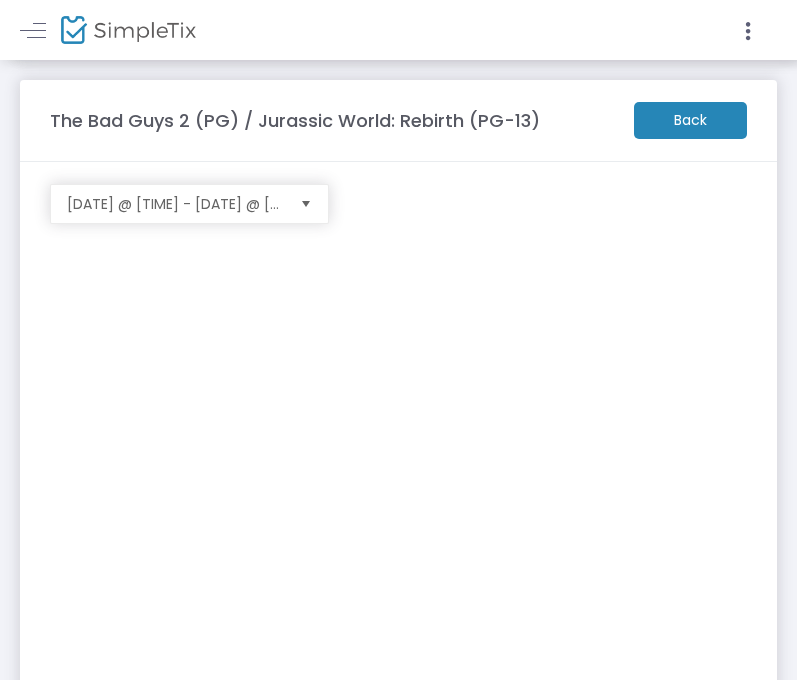 scroll, scrollTop: 0, scrollLeft: 0, axis: both 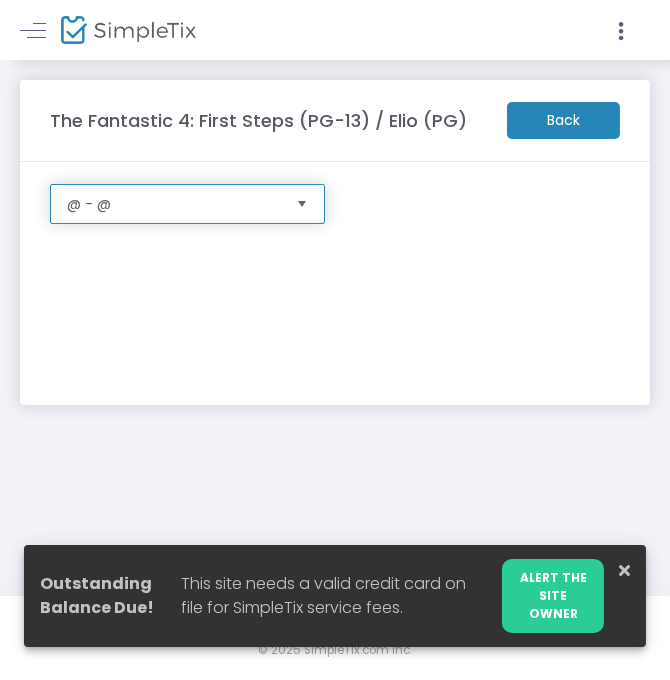 click on "@  -  @" at bounding box center (173, 204) 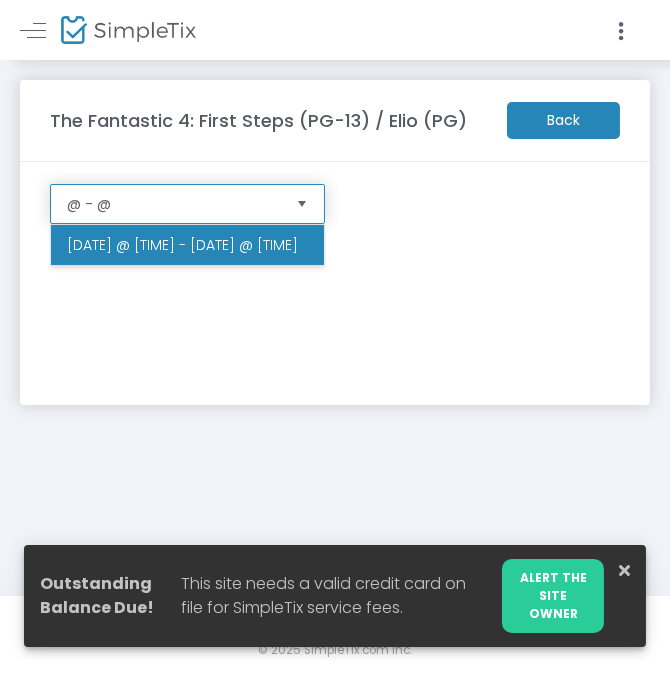click on "[DATE] @ [TIME] - [DATE] @ [TIME]" at bounding box center [187, 245] 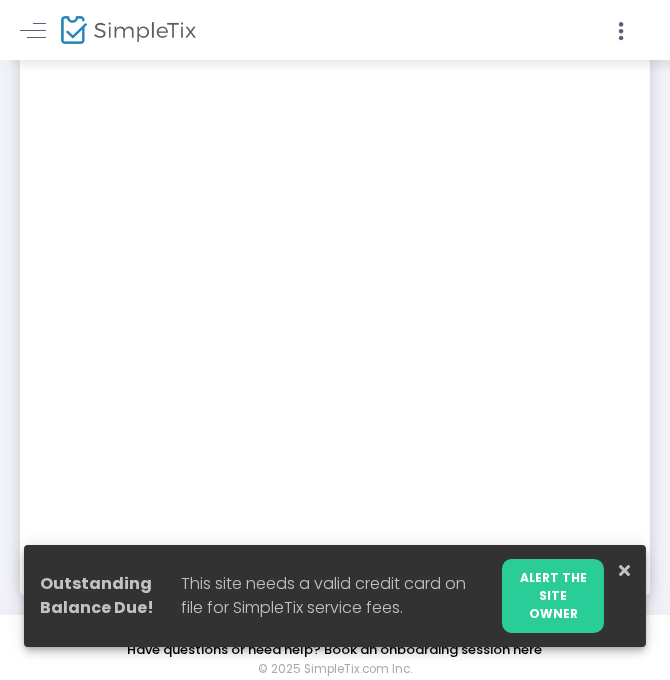 scroll, scrollTop: 0, scrollLeft: 0, axis: both 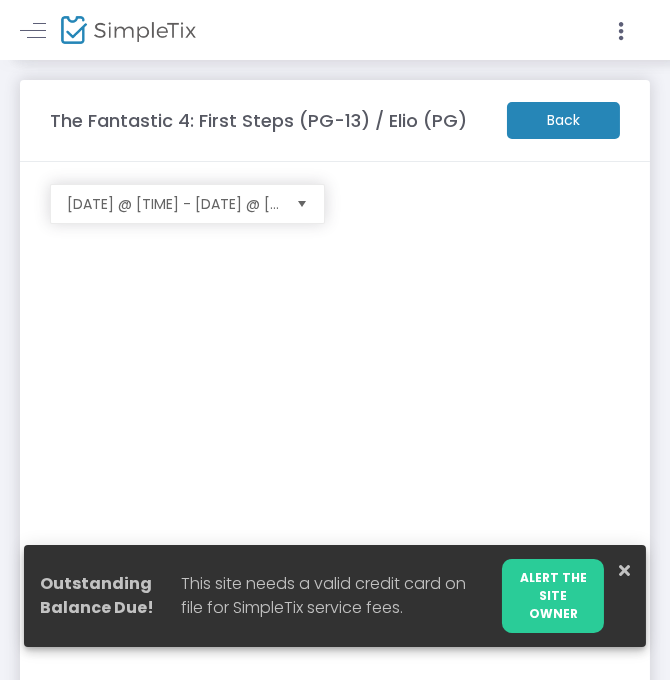click on "Back" 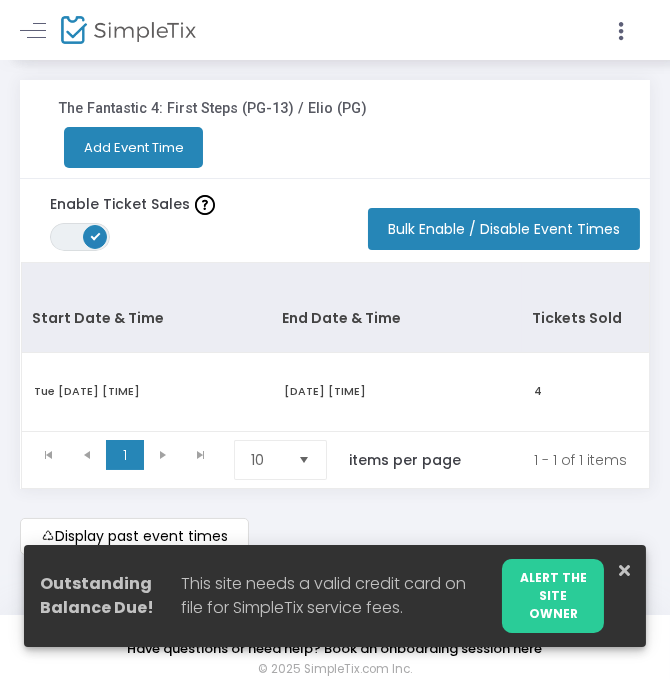 click on "The Fantastic 4: First Steps (PG-13) / Elio (PG)" 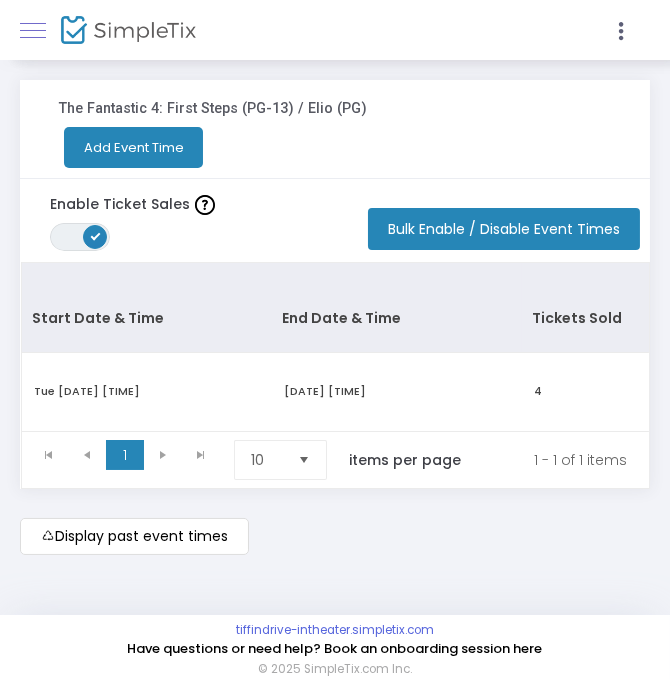 click at bounding box center [33, 30] 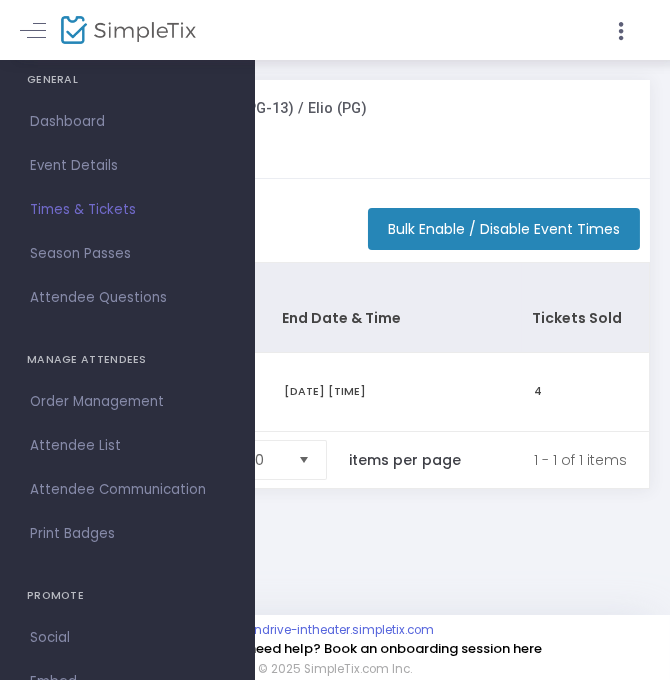 click on "Times & Tickets" at bounding box center [127, 210] 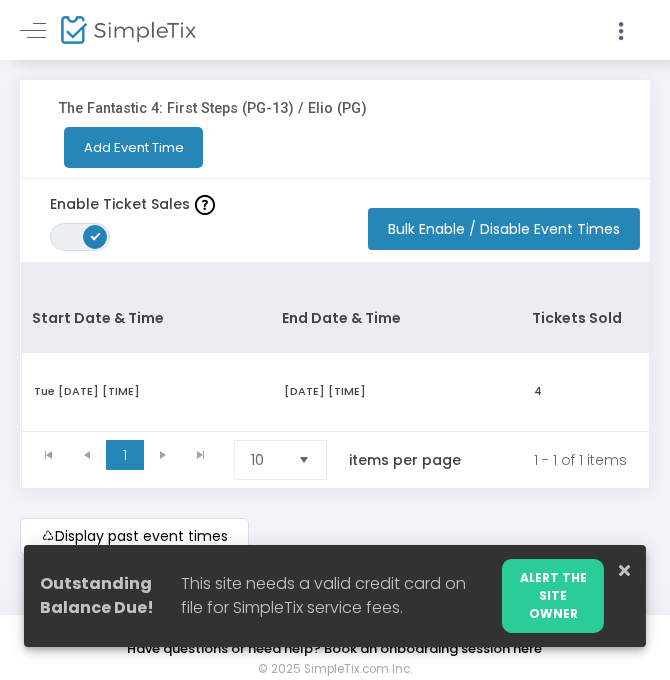 click on "The Fantastic 4: First Steps (PG-13) / Elio (PG)" 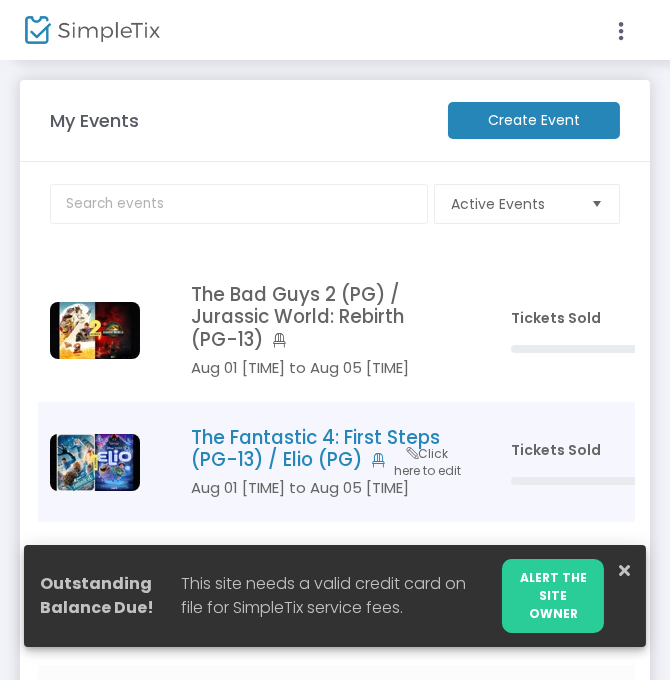 click on "The Fantastic 4: First Steps (PG-13) / Elio (PG)" 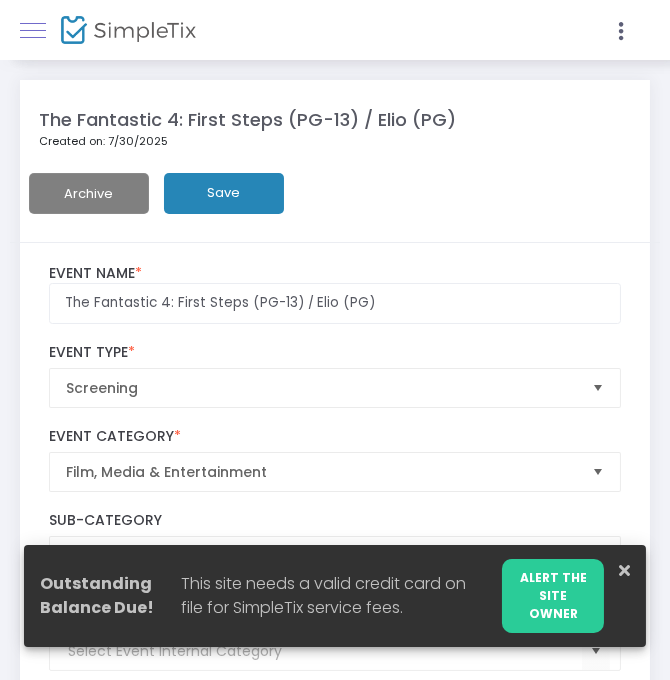 click at bounding box center (33, 30) 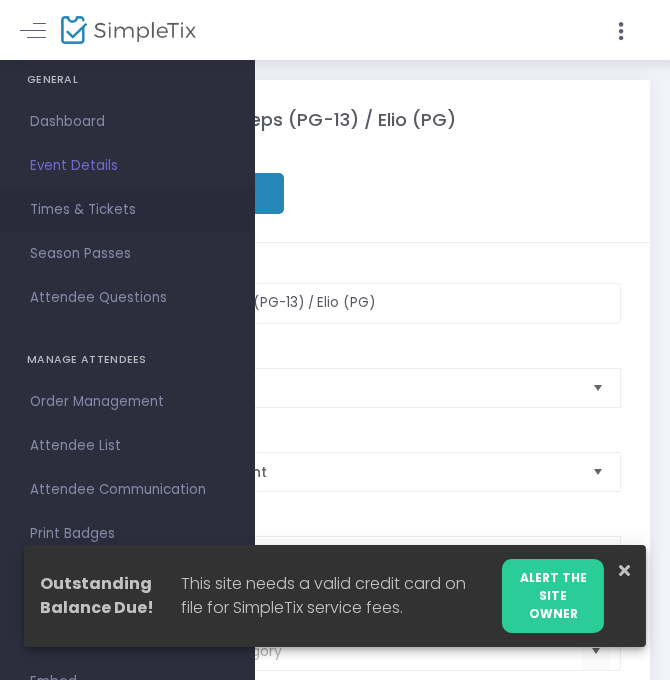 click on "Times & Tickets" at bounding box center [127, 210] 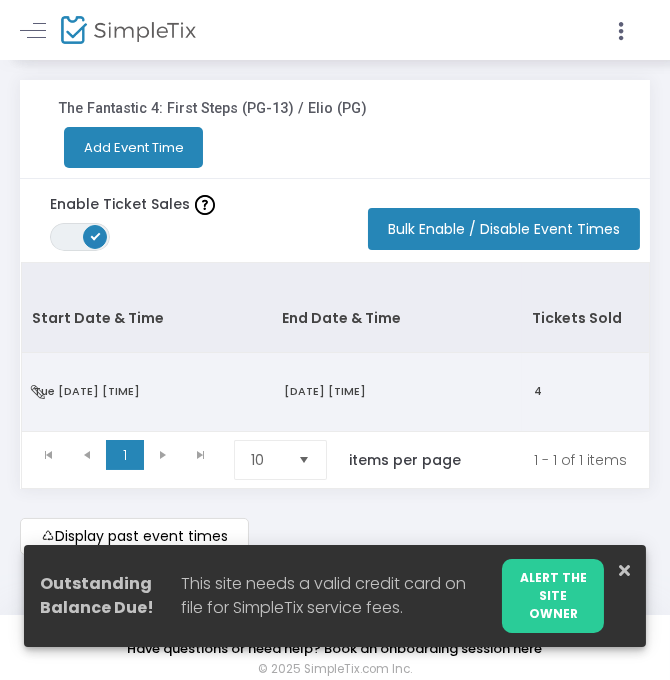 click on "Tue 8/5/2025 9:15 PM" 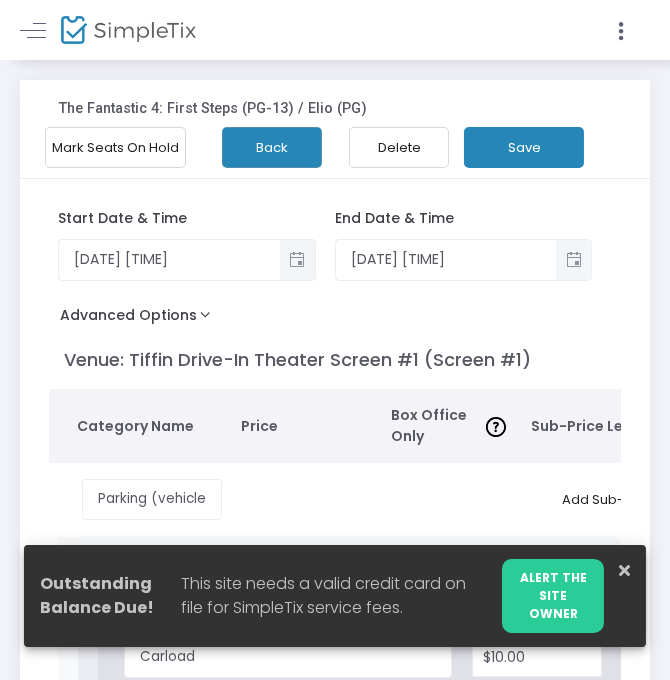 click on "Mark Seats On Hold" 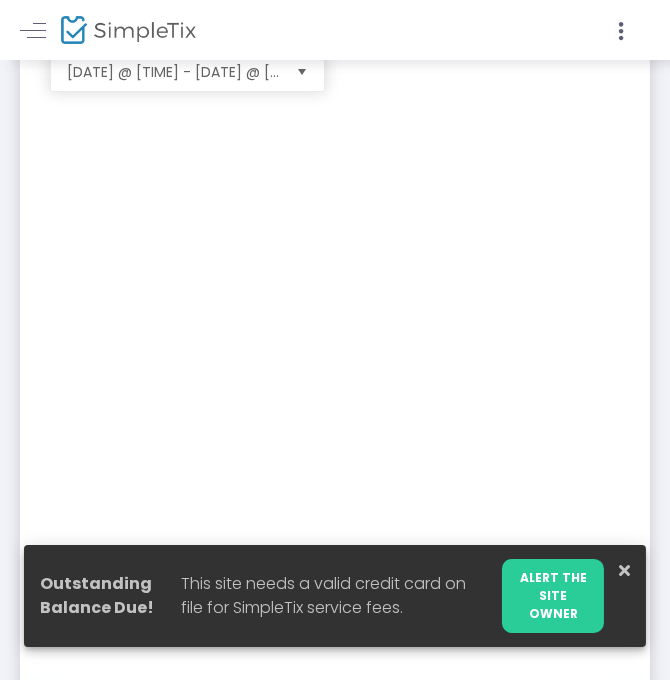 scroll, scrollTop: 247, scrollLeft: 0, axis: vertical 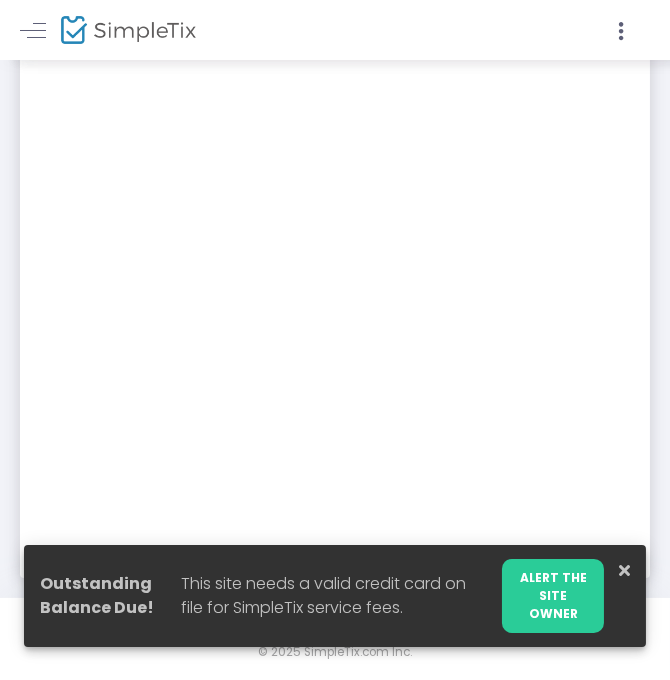 click at bounding box center [624, 570] 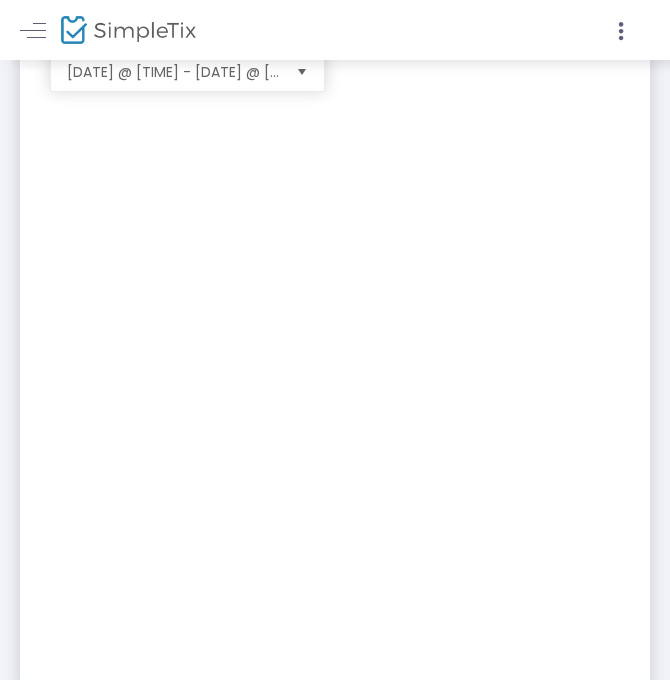scroll, scrollTop: 17, scrollLeft: 0, axis: vertical 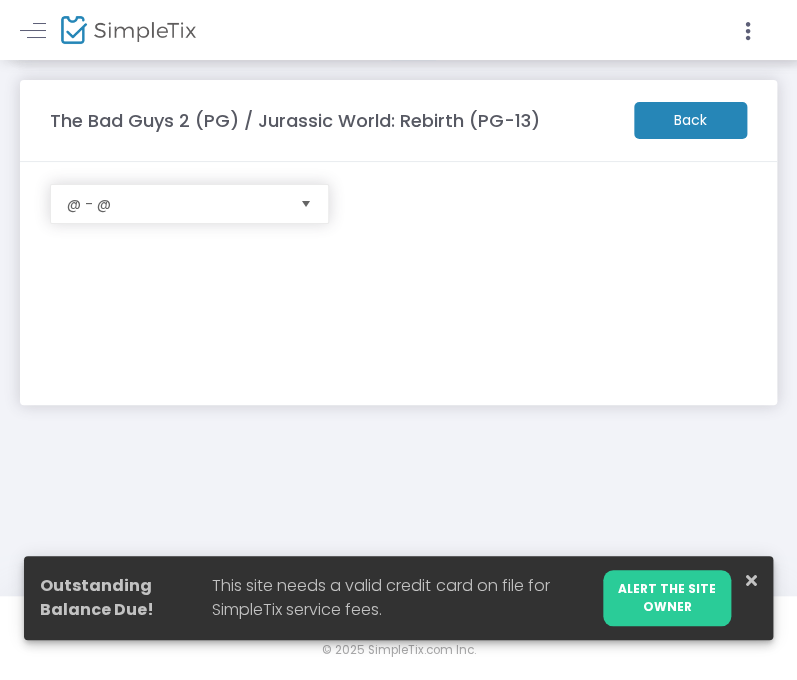 click on "The Bad Guys 2 (PG) / Jurassic World: Rebirth (PG-13)" 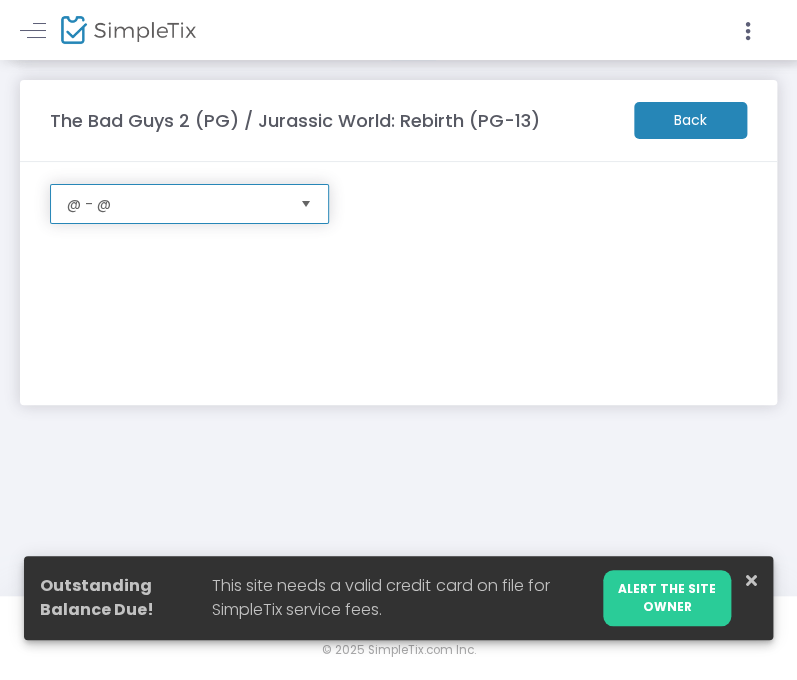 click on "@  -  @" at bounding box center (175, 204) 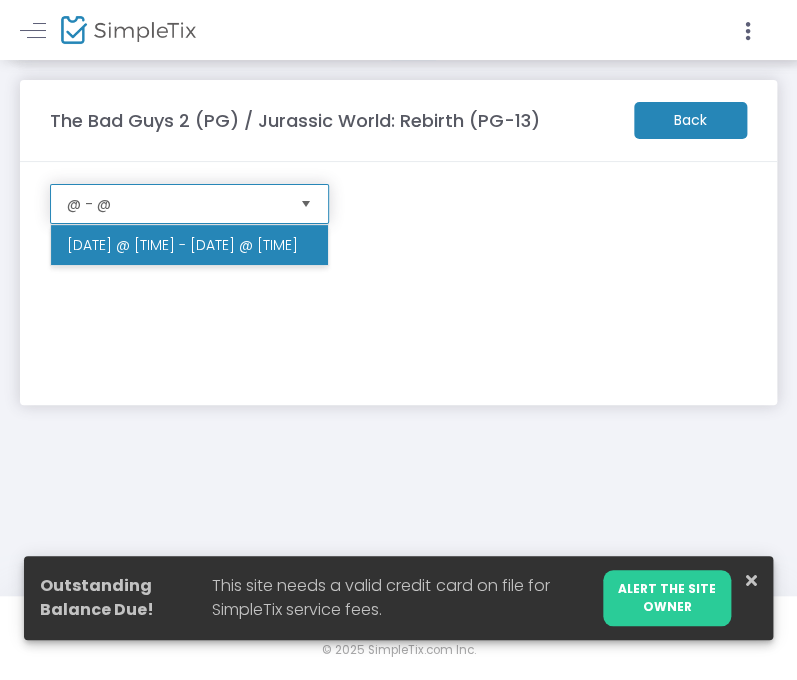 click on "[DATE] @ [TIME] - [DATE] @ [TIME]" at bounding box center [189, 245] 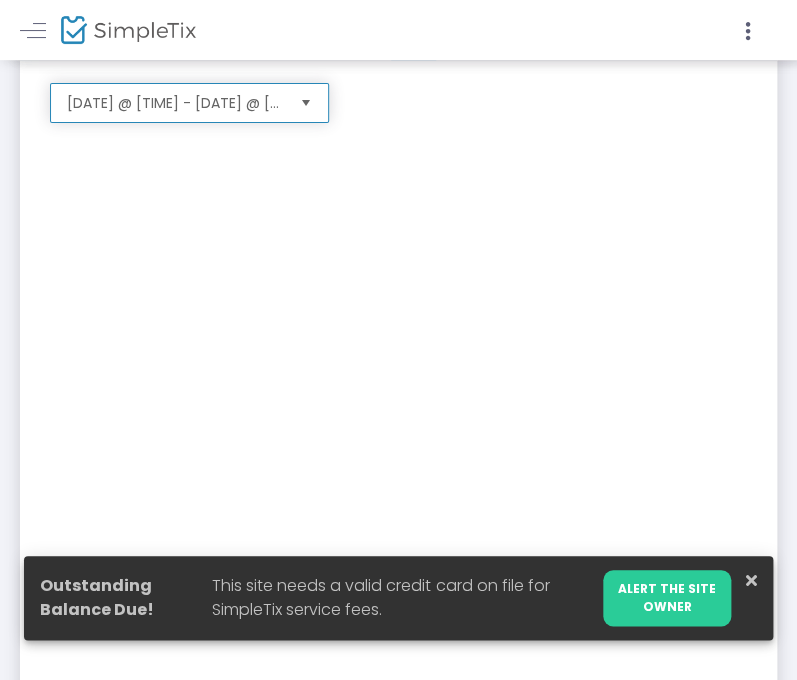 scroll, scrollTop: 29, scrollLeft: 0, axis: vertical 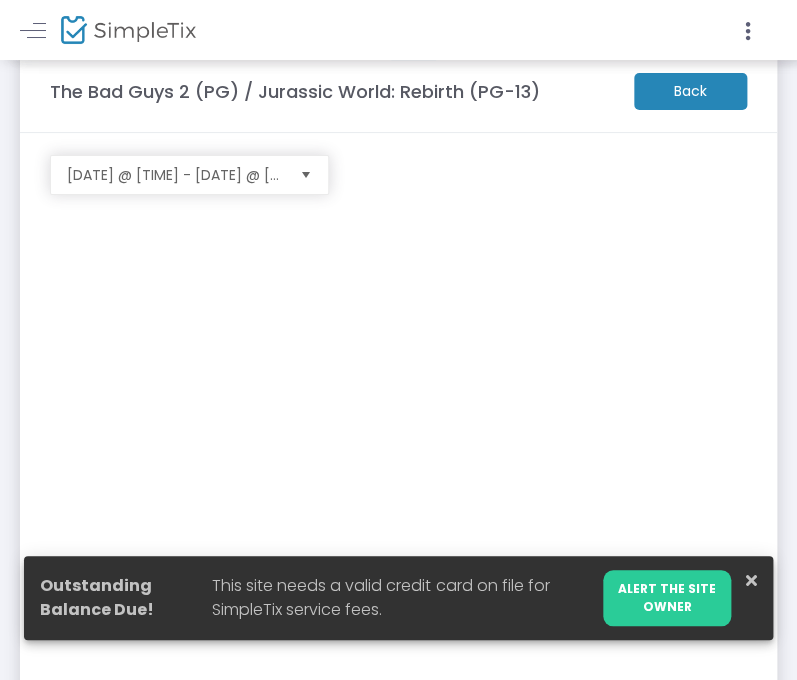click at bounding box center [751, 581] 